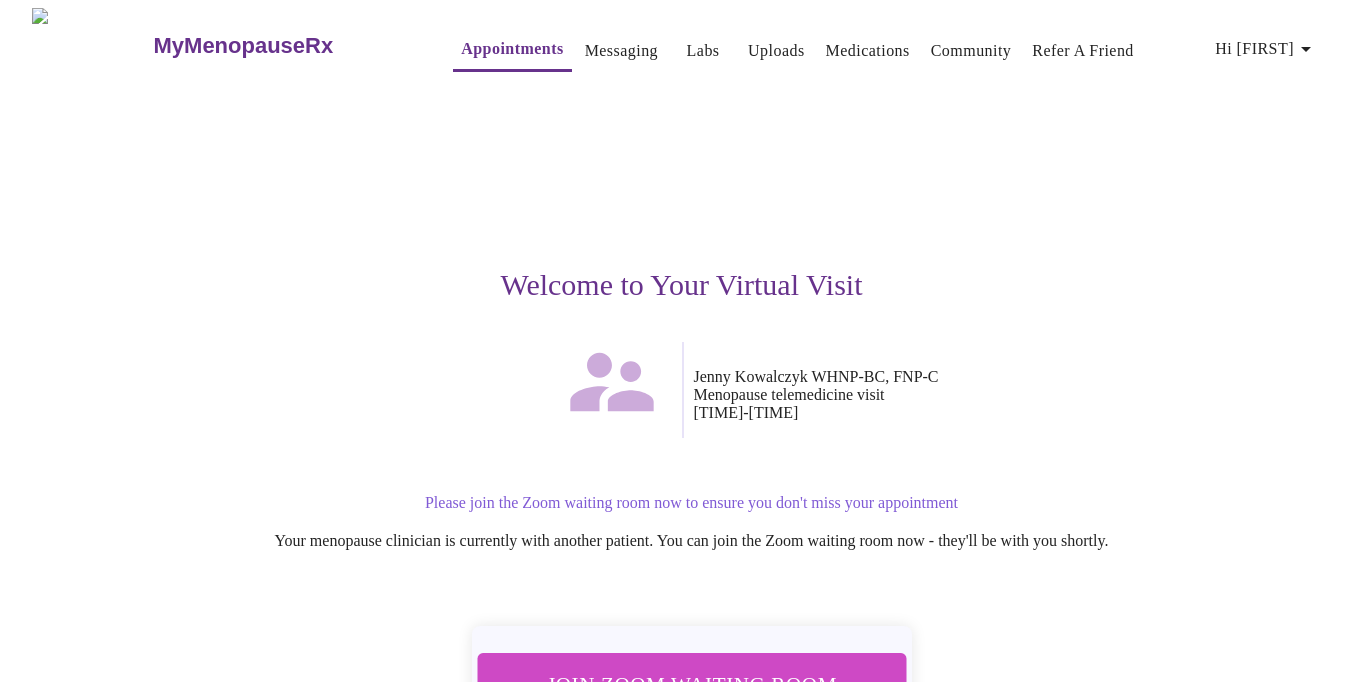 scroll, scrollTop: 153, scrollLeft: 0, axis: vertical 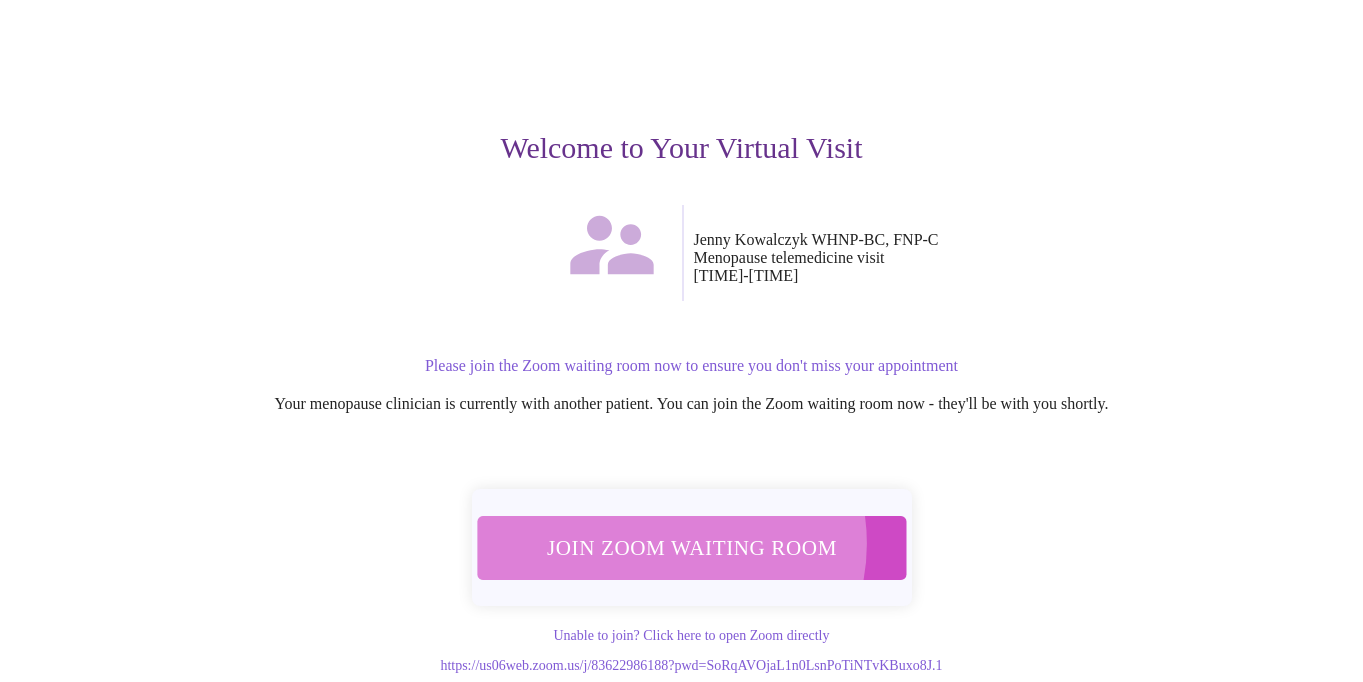 click on "Join Zoom Waiting Room" at bounding box center (692, 547) 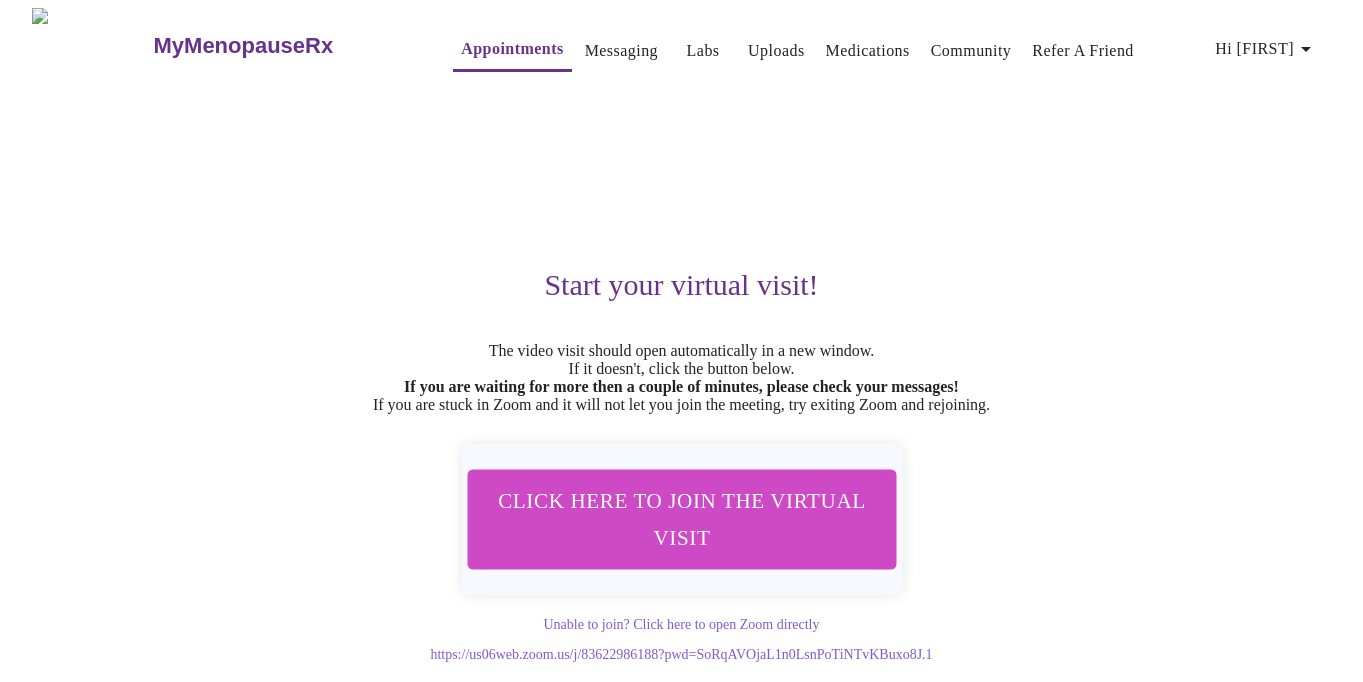 scroll, scrollTop: 0, scrollLeft: 0, axis: both 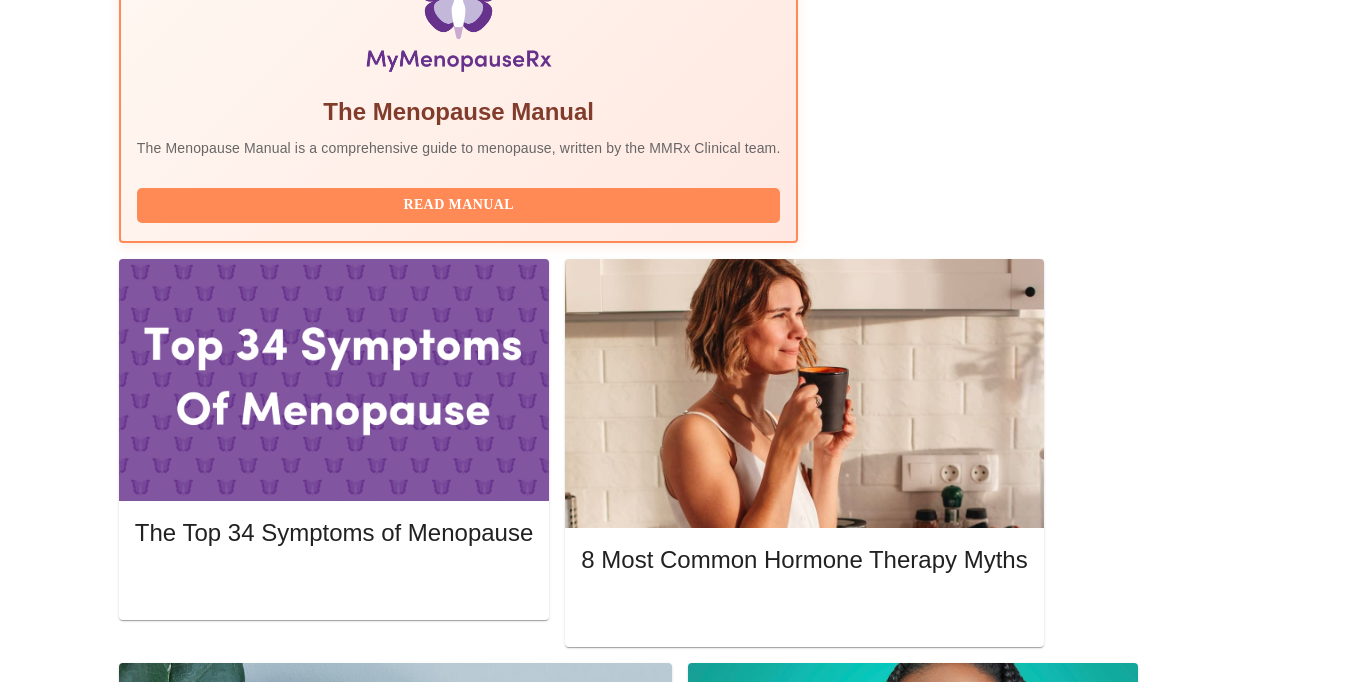 click on "Reschedule" at bounding box center (1164, 1837) 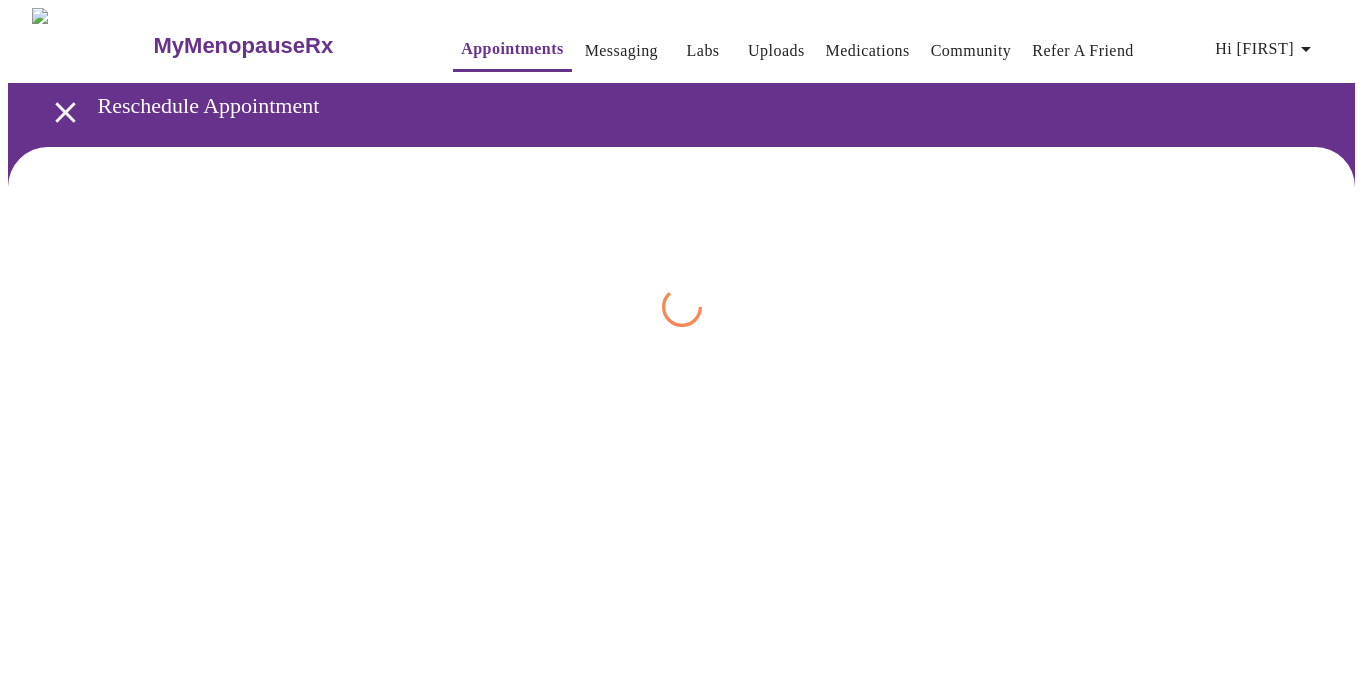scroll, scrollTop: 0, scrollLeft: 0, axis: both 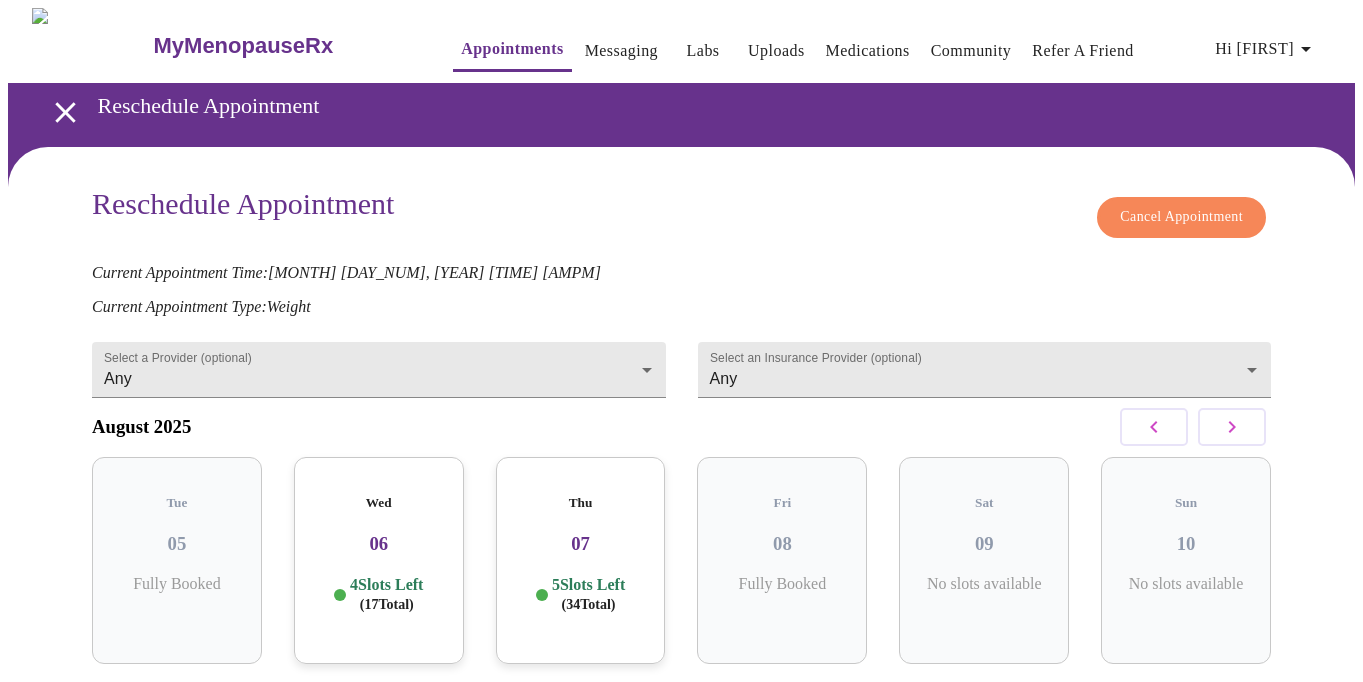 click 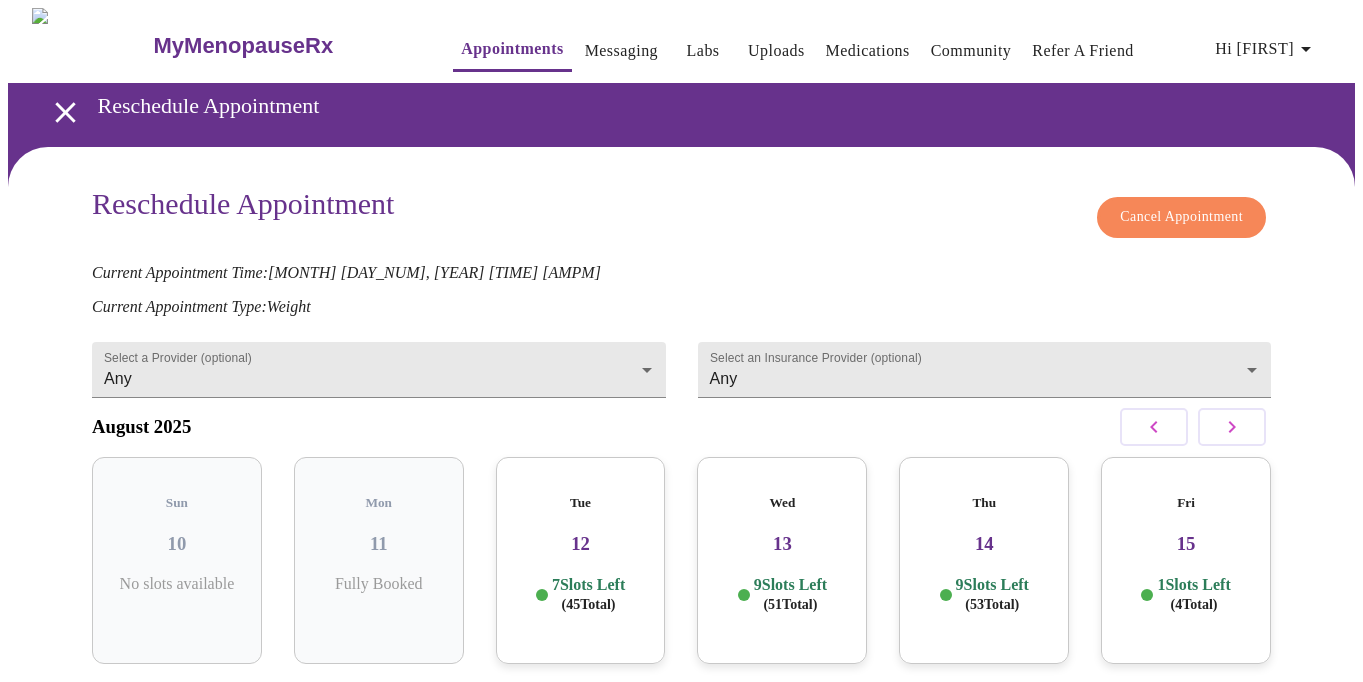 click 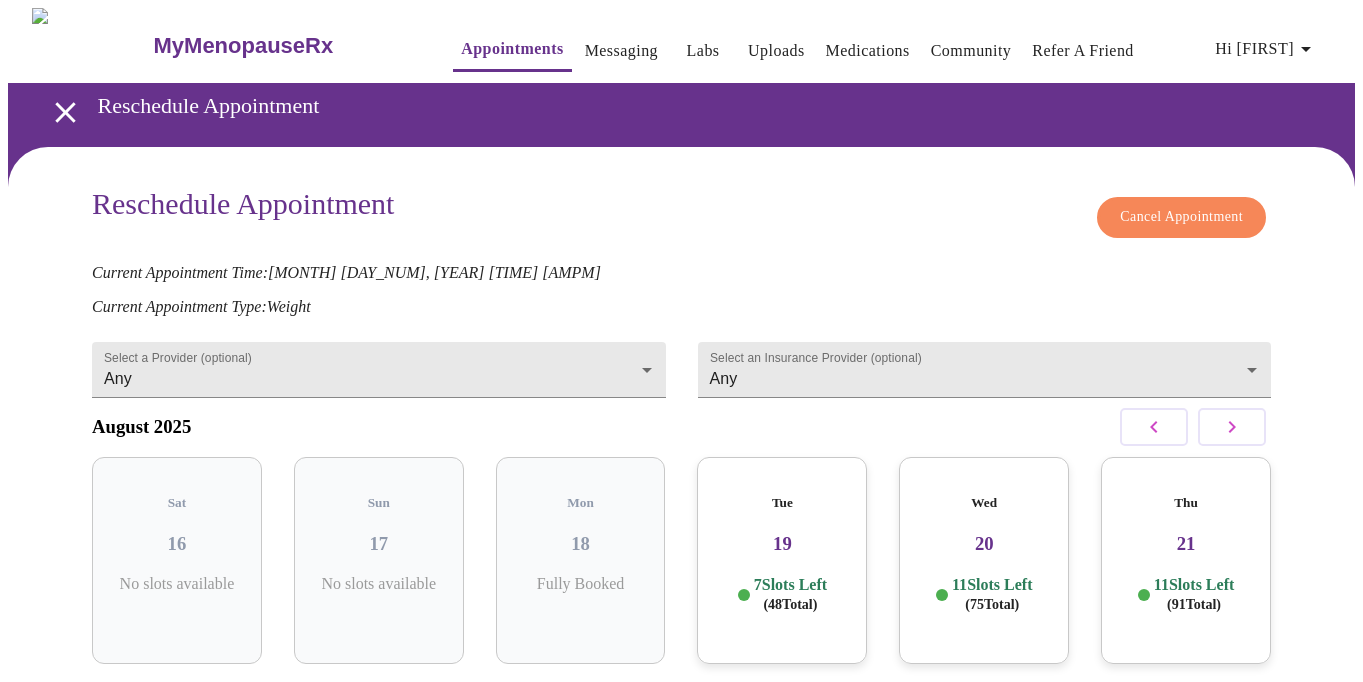 click on "Cancel Appointment" at bounding box center (1181, 217) 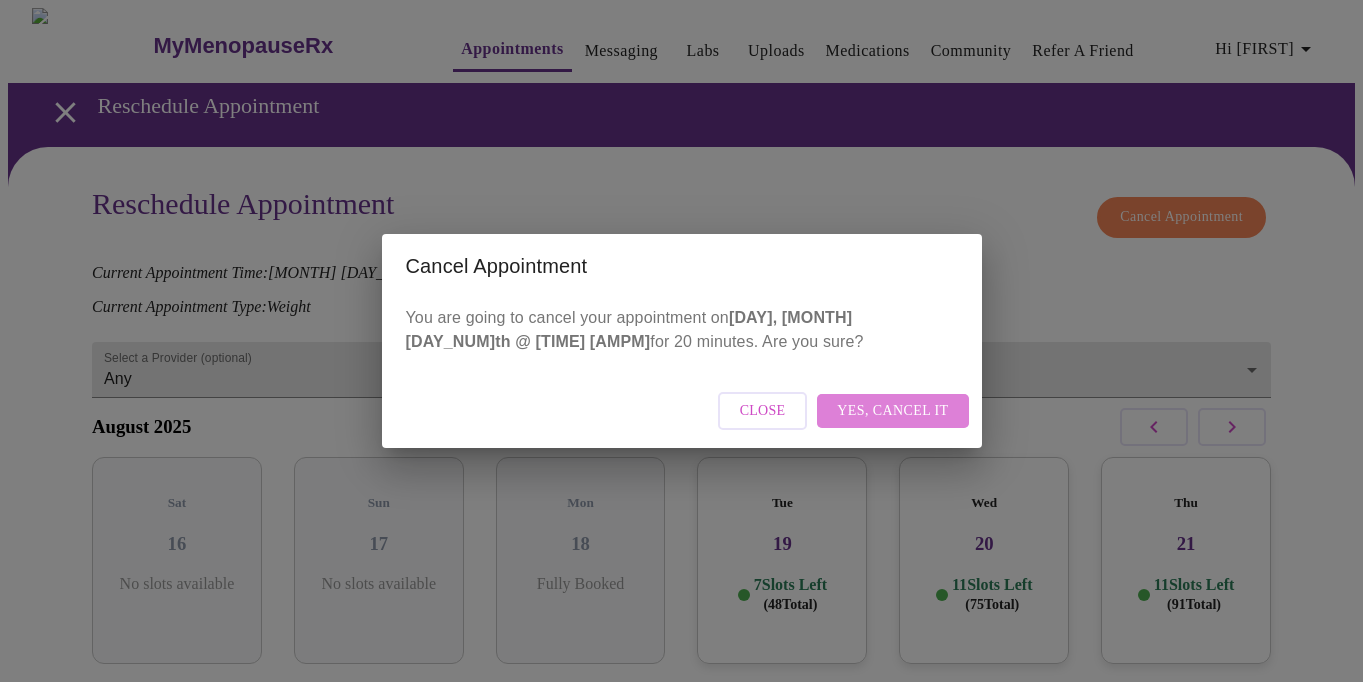 click on "Yes, cancel it" at bounding box center (892, 411) 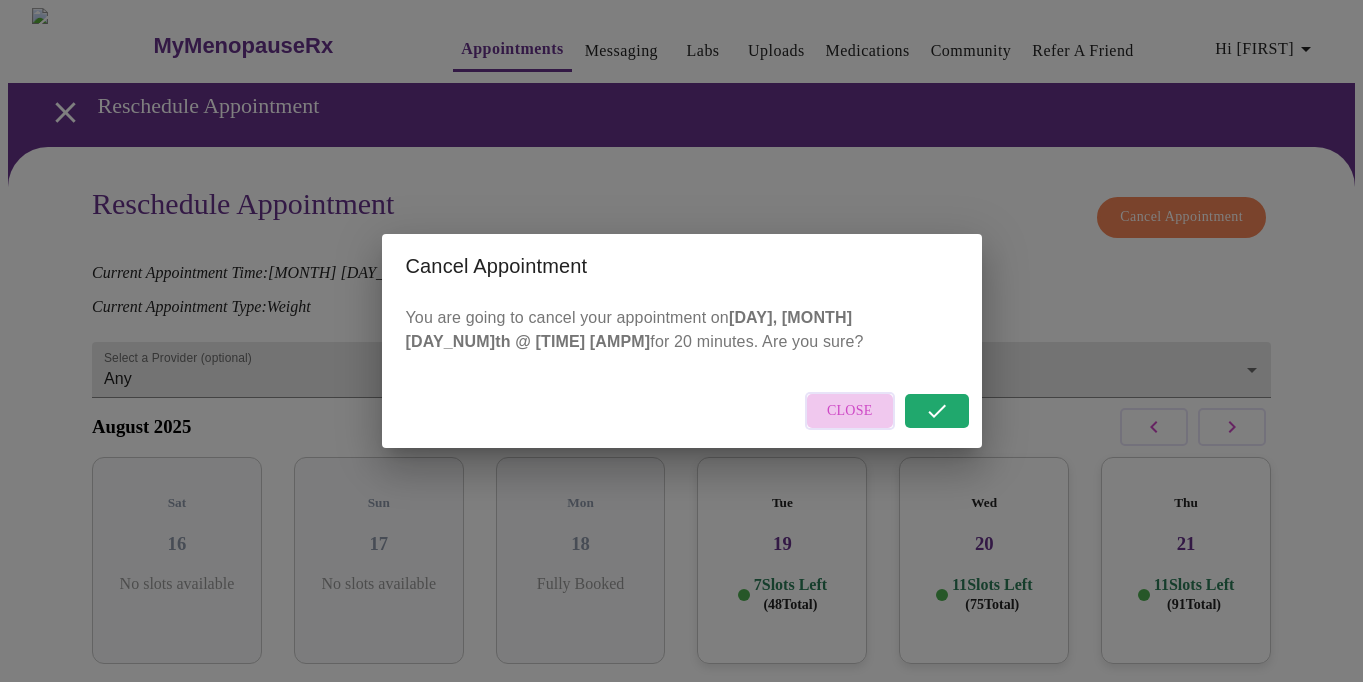 click on "Close" at bounding box center (850, 411) 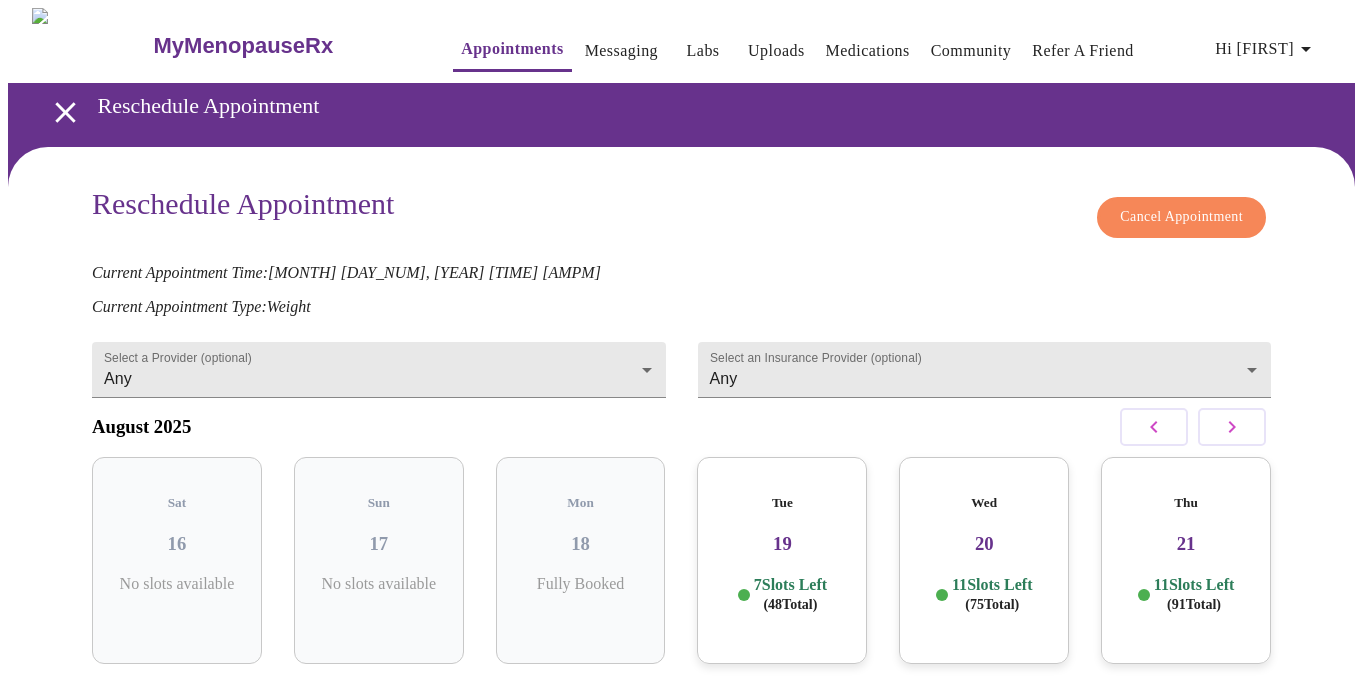 scroll, scrollTop: 123, scrollLeft: 0, axis: vertical 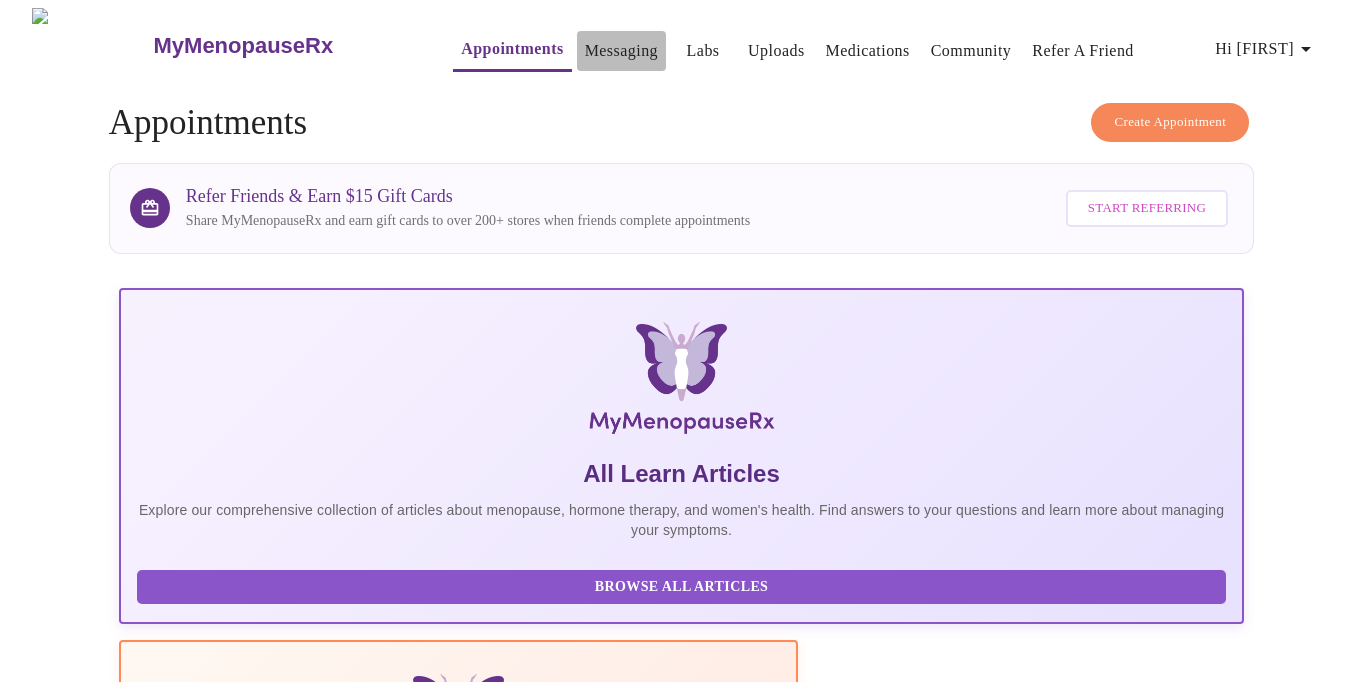 click on "Messaging" at bounding box center (621, 51) 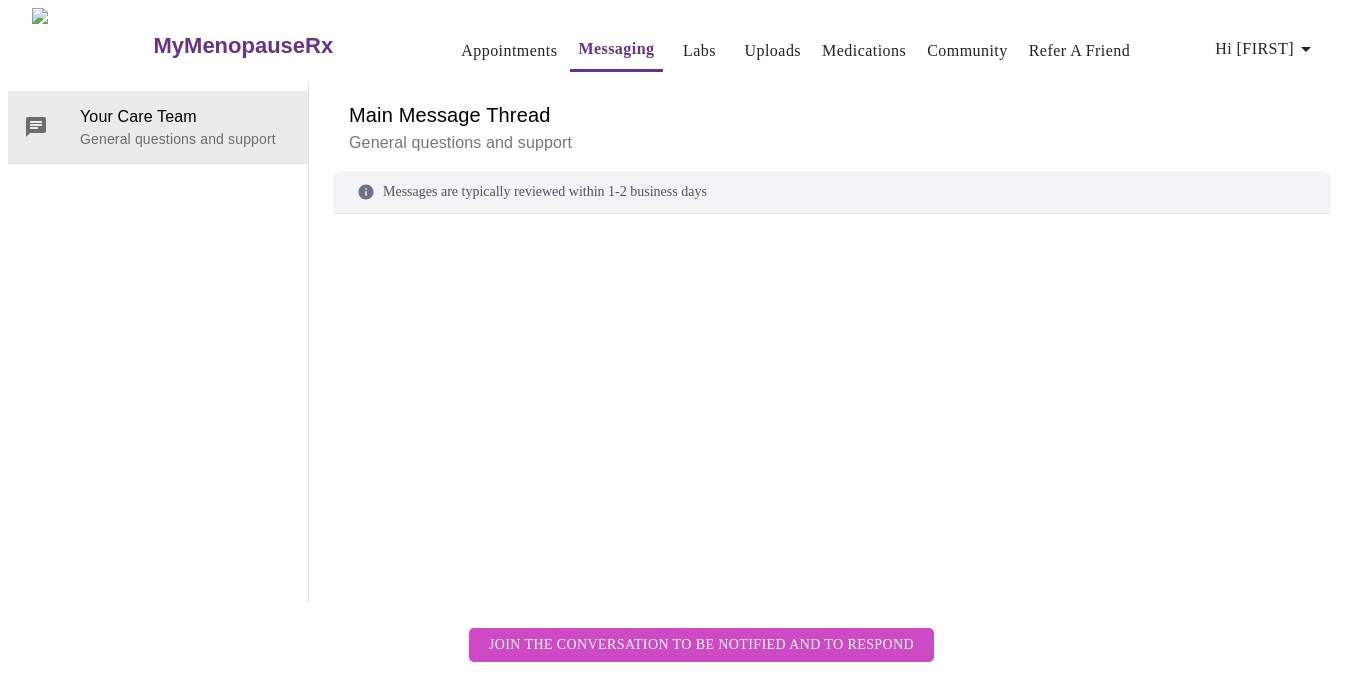scroll, scrollTop: 75, scrollLeft: 0, axis: vertical 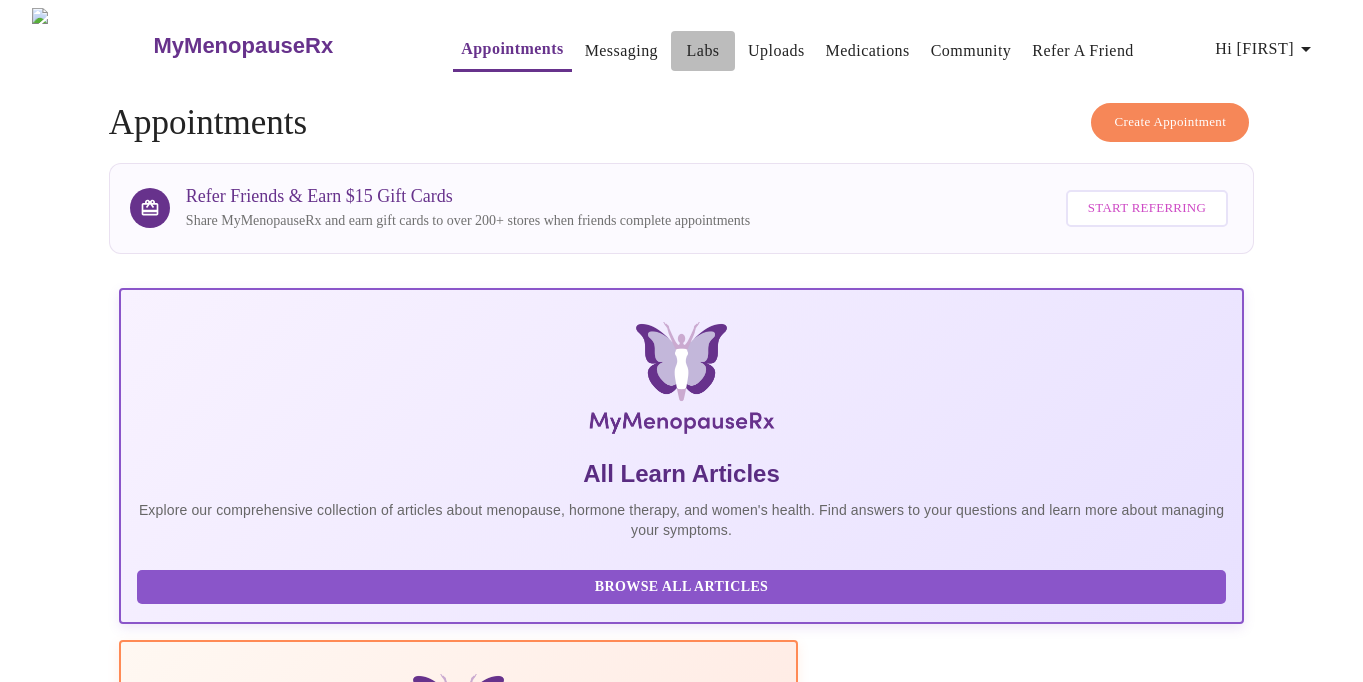 click on "Labs" at bounding box center [703, 51] 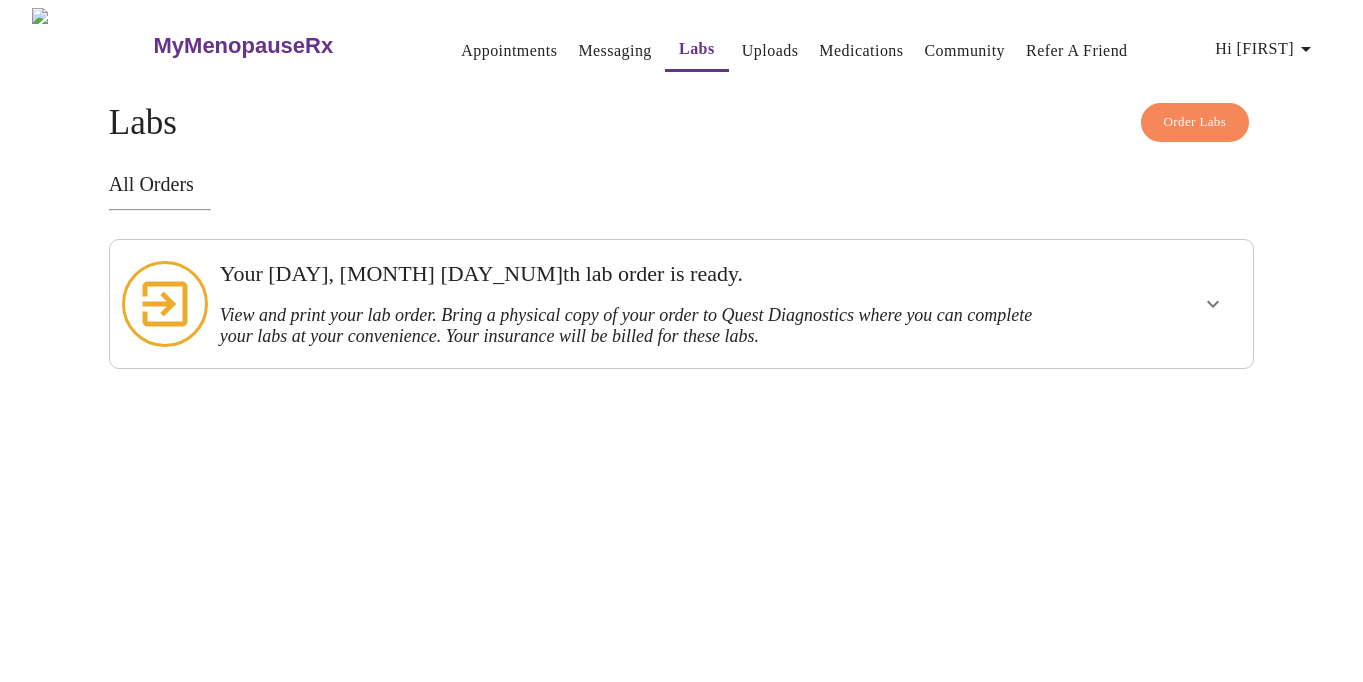click on "Messaging" at bounding box center [614, 51] 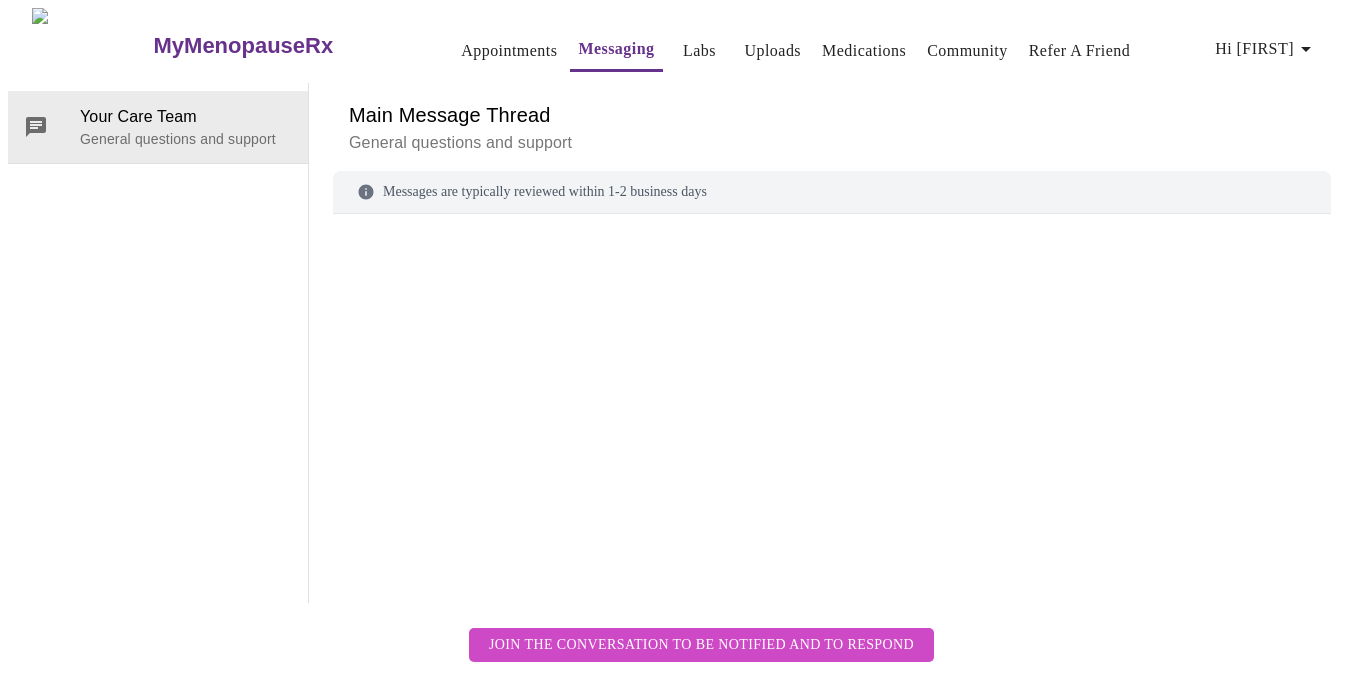 scroll, scrollTop: 75, scrollLeft: 0, axis: vertical 